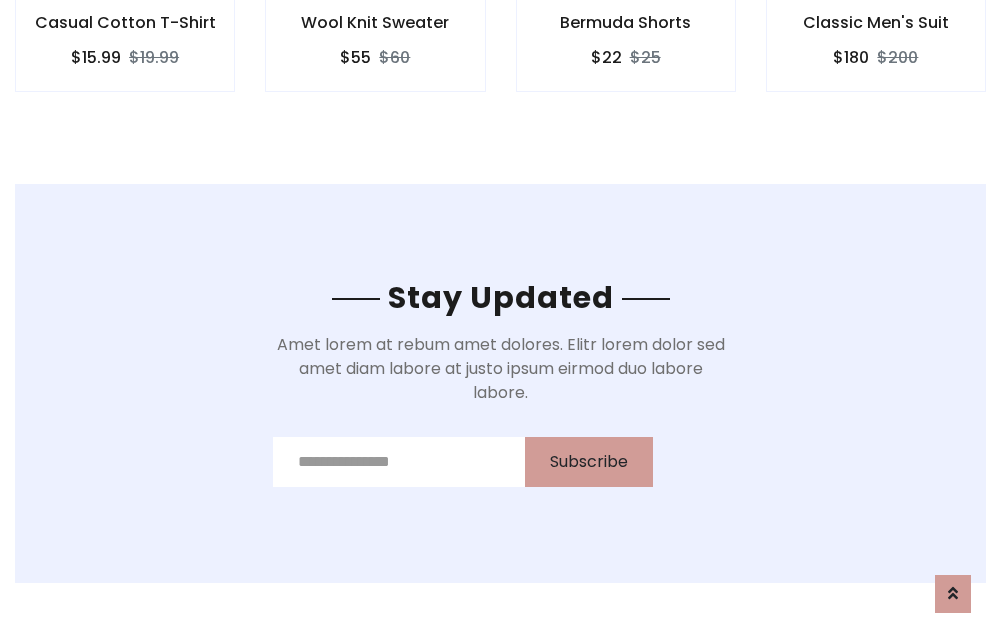 scroll, scrollTop: 0, scrollLeft: 0, axis: both 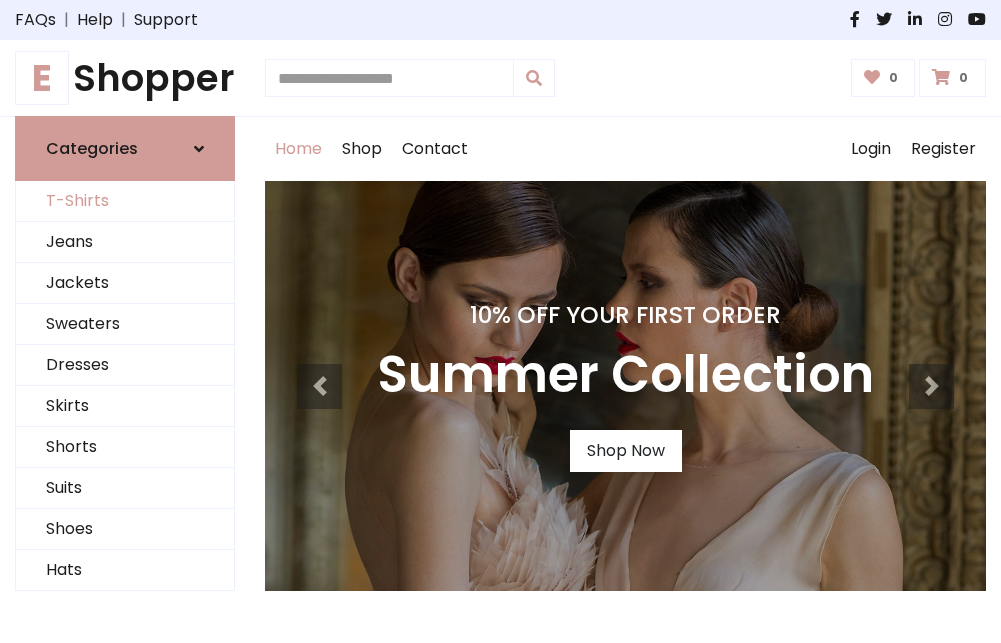 click on "T-Shirts" at bounding box center (125, 201) 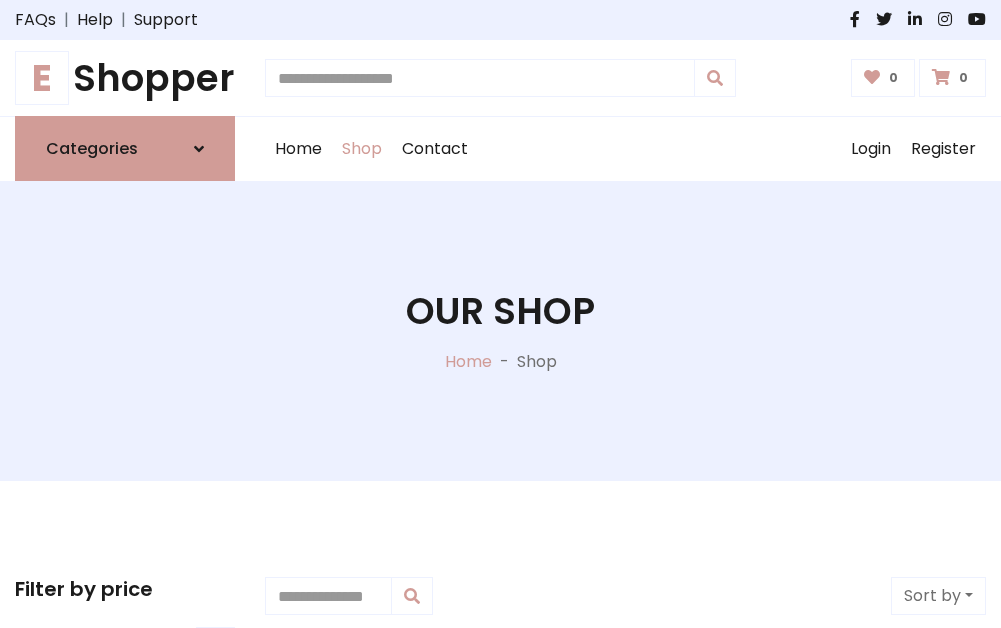 scroll, scrollTop: 485, scrollLeft: 0, axis: vertical 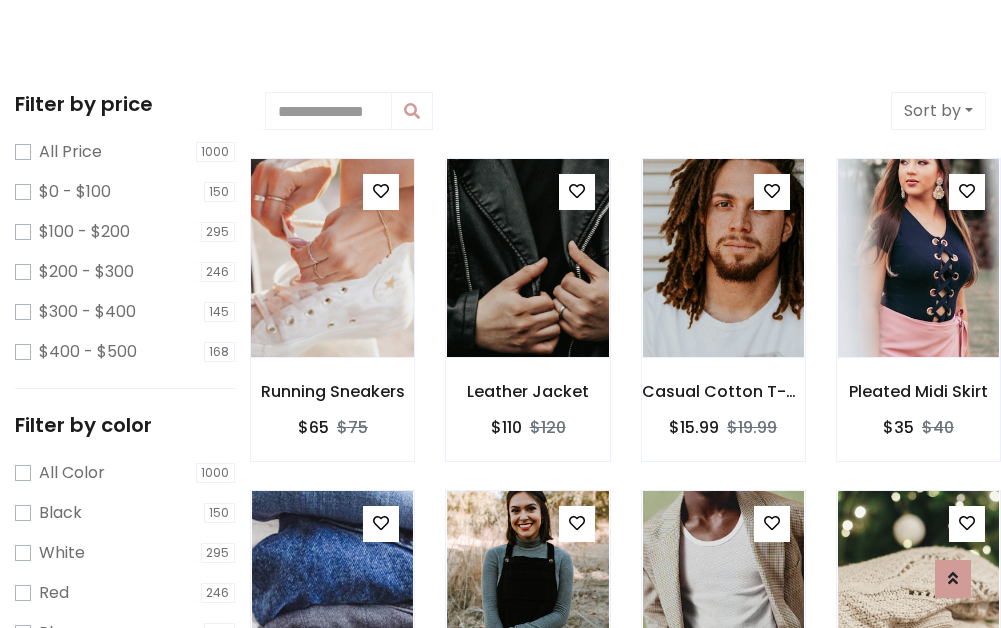 click at bounding box center (332, 258) 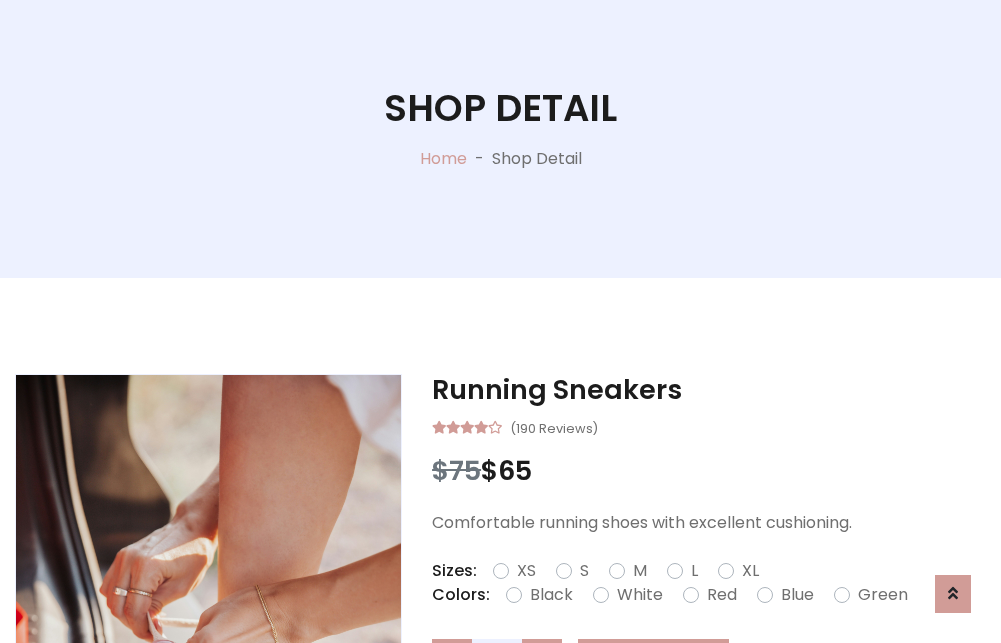 scroll, scrollTop: 365, scrollLeft: 0, axis: vertical 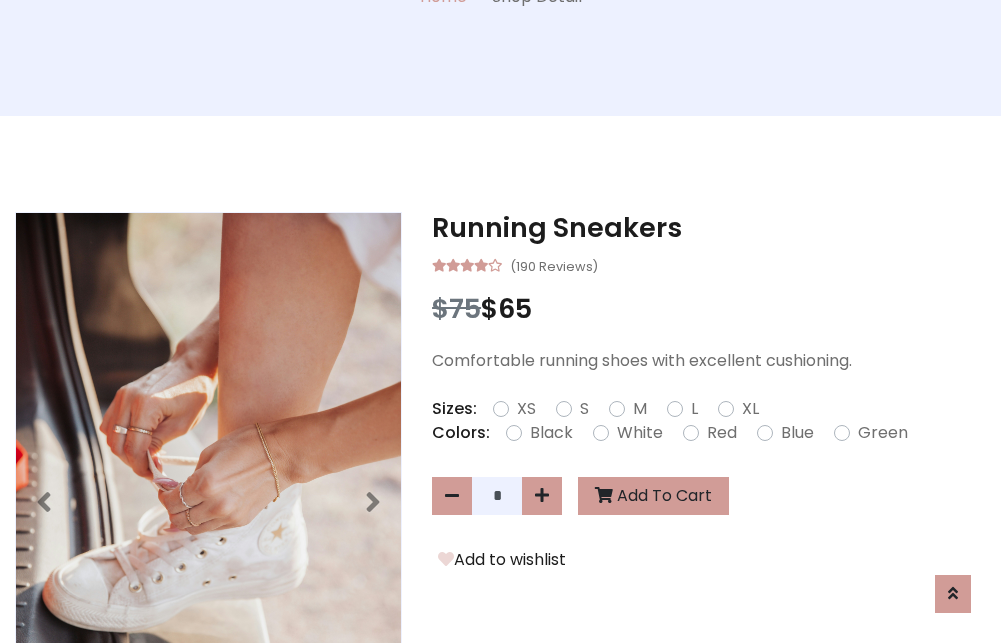 click on "XS" at bounding box center [526, 409] 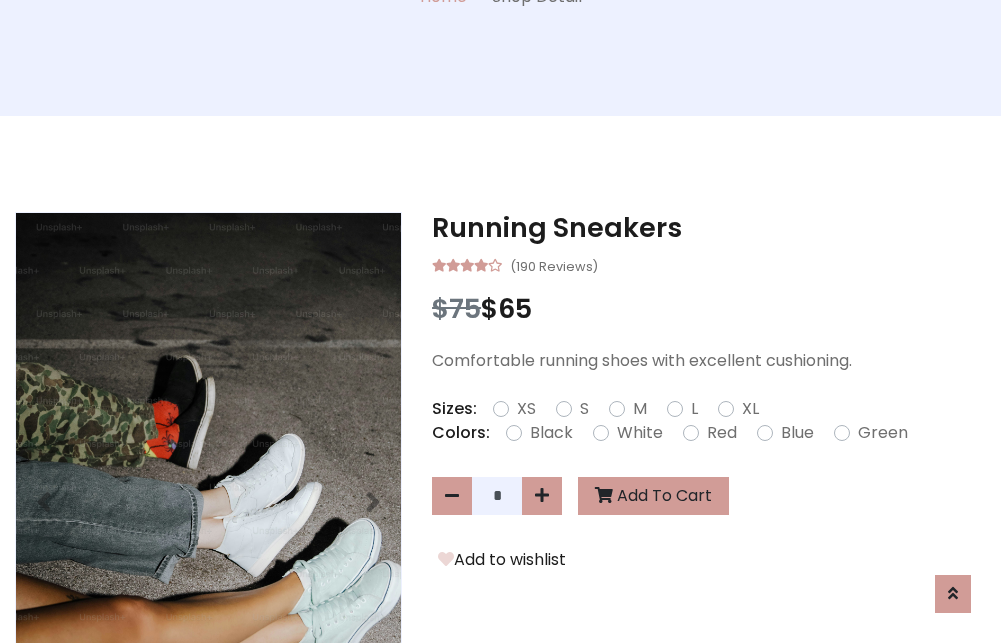 click on "White" at bounding box center (640, 433) 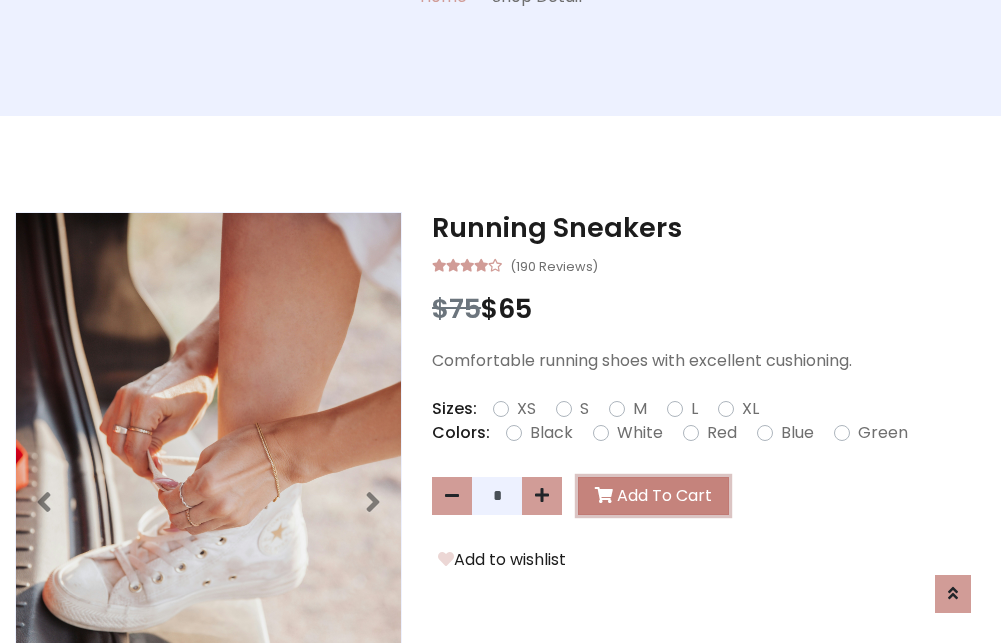 click on "Add To Cart" at bounding box center [653, 496] 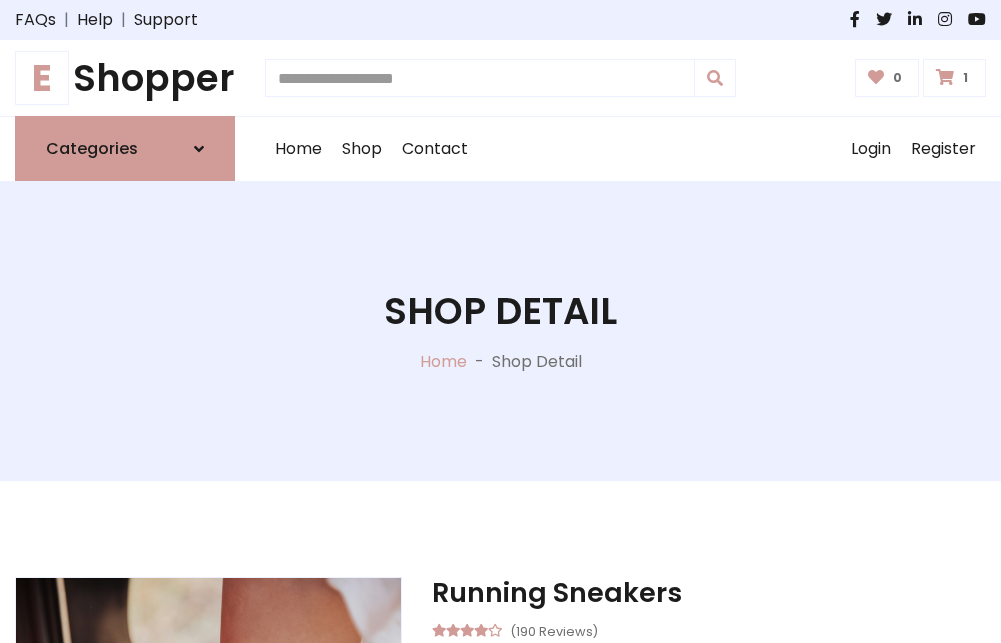 click at bounding box center [945, 77] 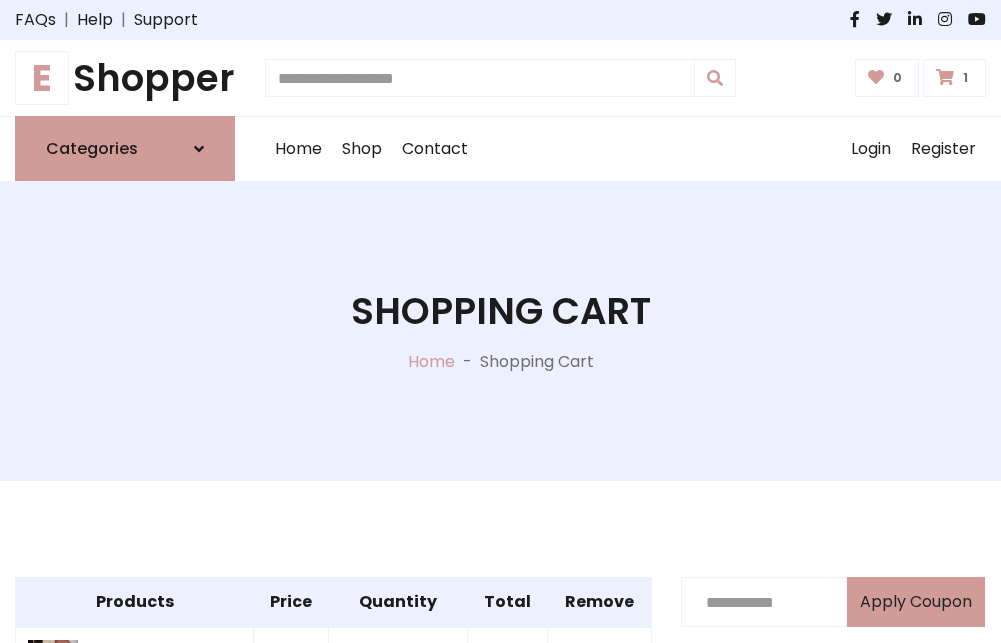 scroll, scrollTop: 468, scrollLeft: 0, axis: vertical 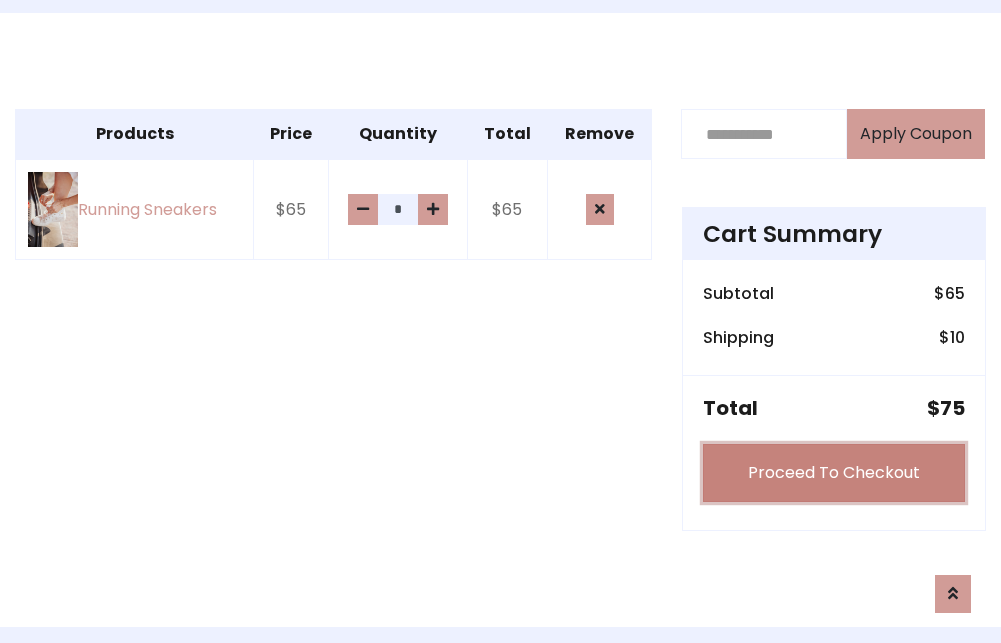 click on "Proceed To Checkout" at bounding box center [834, 473] 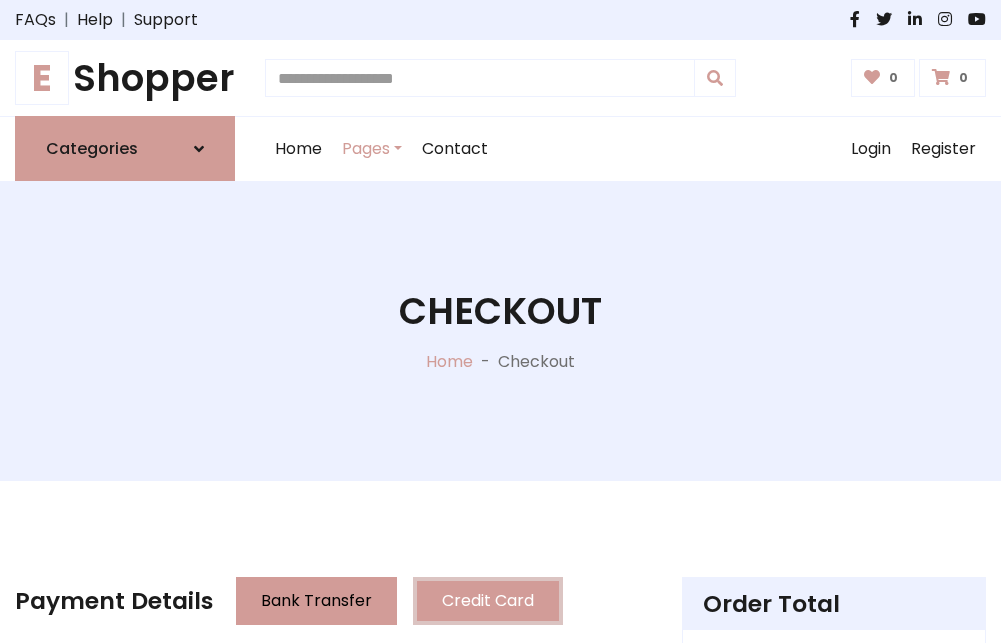 scroll, scrollTop: 0, scrollLeft: 0, axis: both 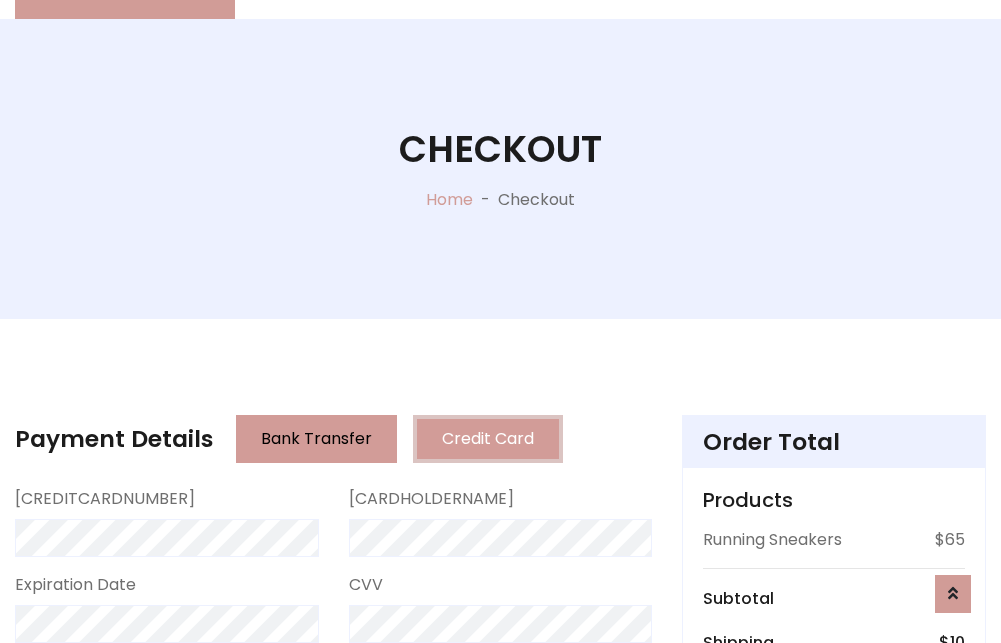 click on "Go to shipping" at bounding box center (834, 856) 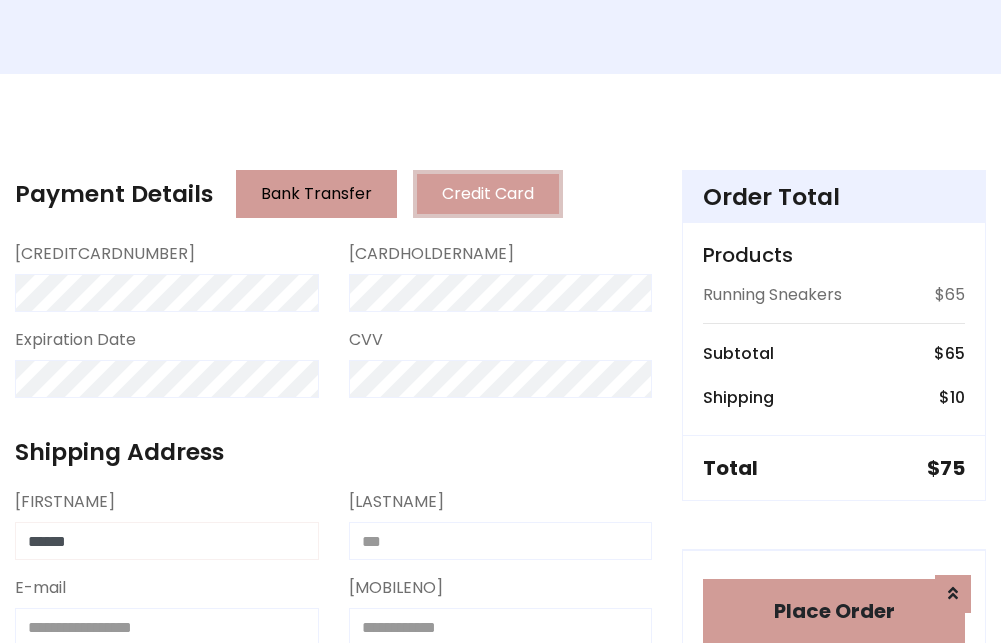 type on "******" 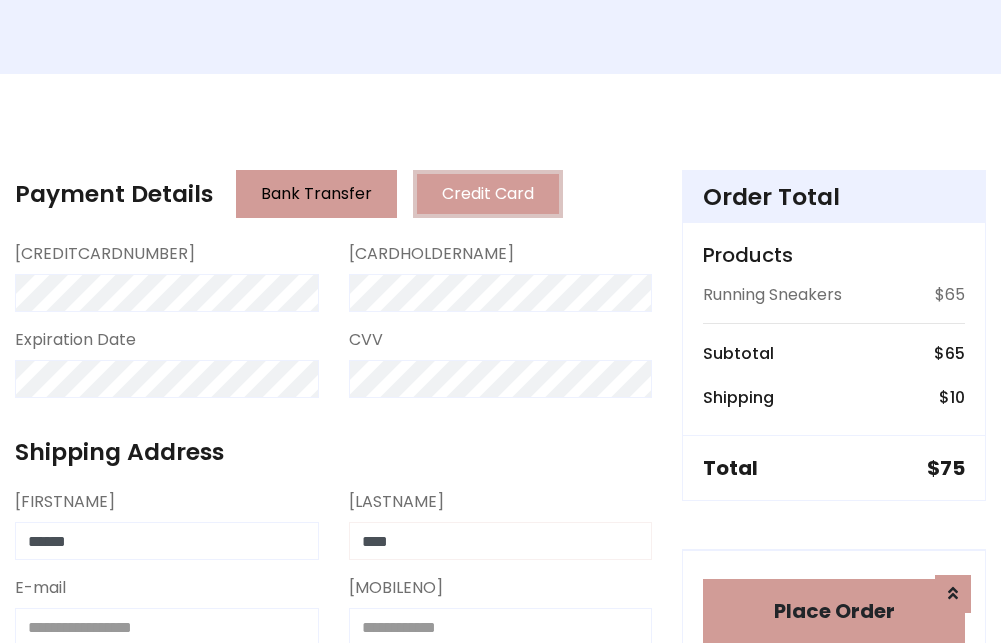 type on "****" 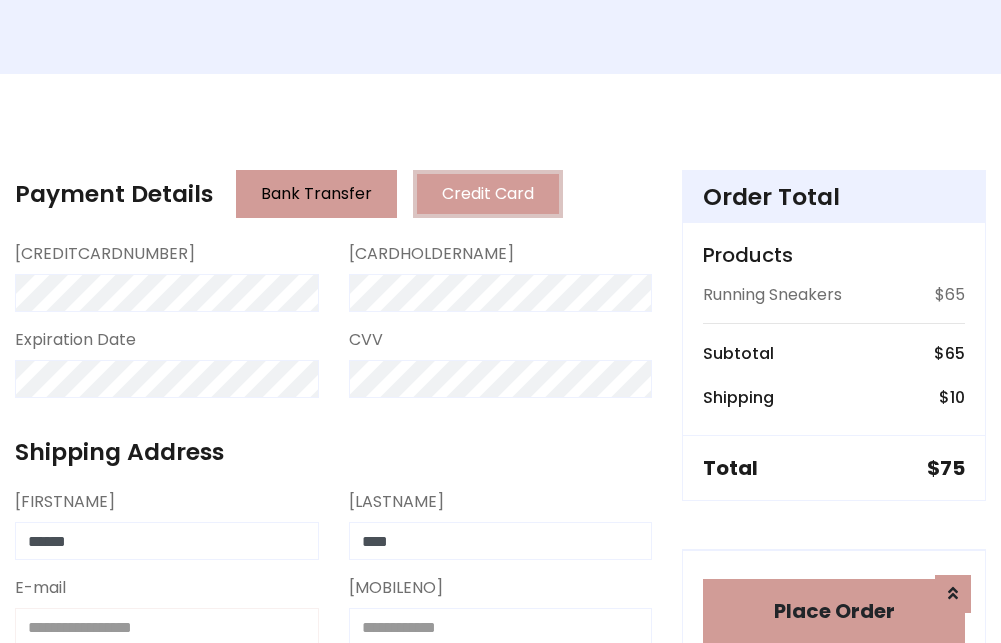 scroll, scrollTop: 411, scrollLeft: 0, axis: vertical 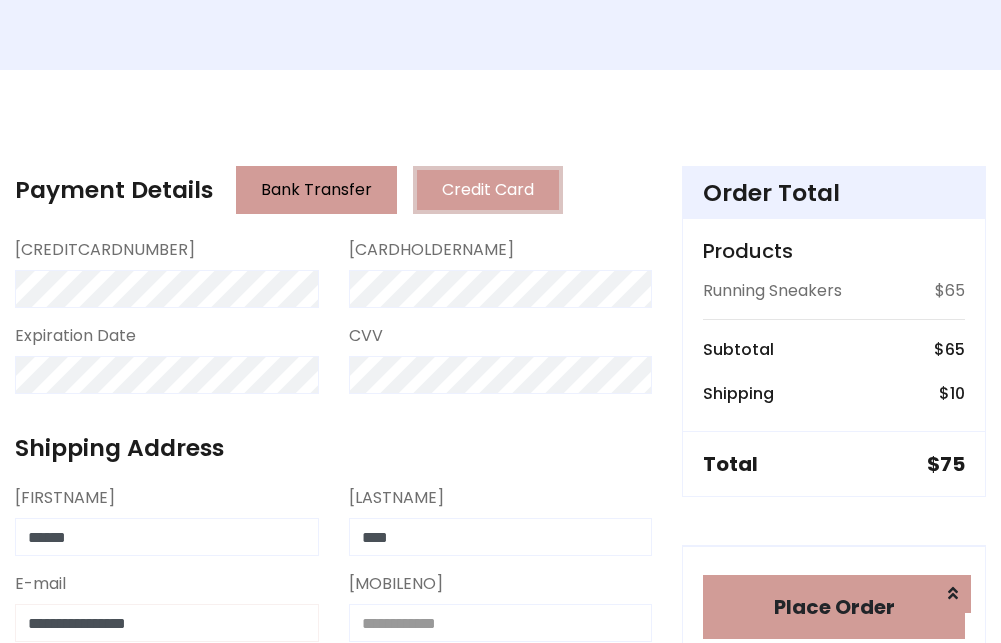 type on "**********" 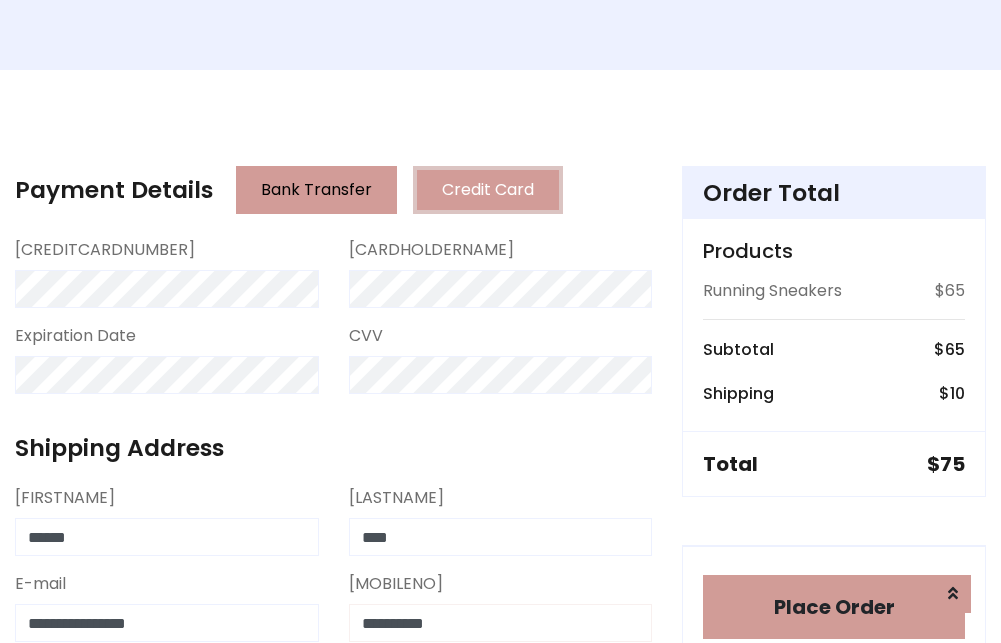 type on "**********" 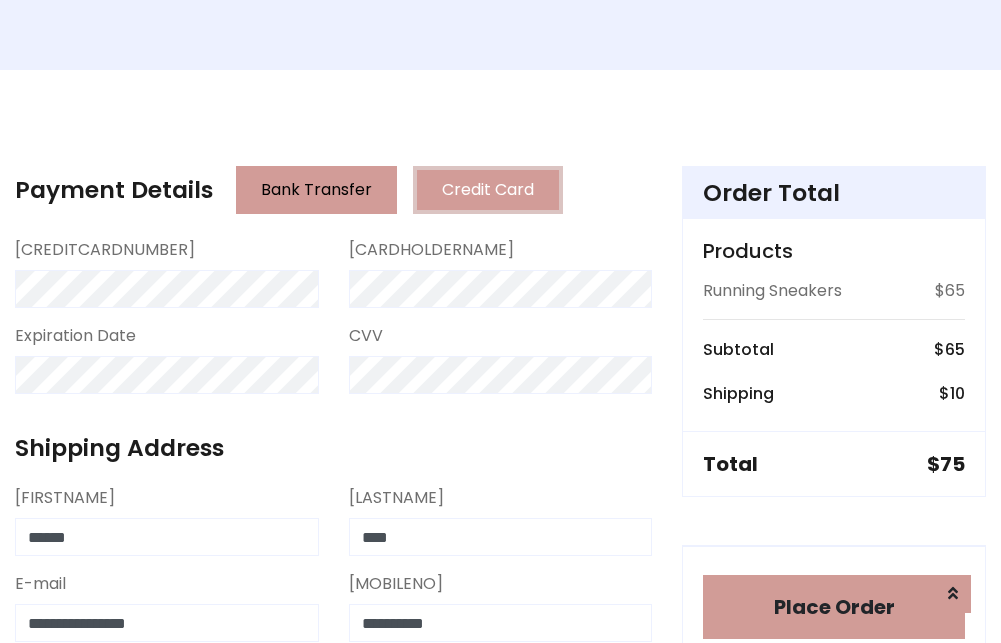scroll, scrollTop: 799, scrollLeft: 0, axis: vertical 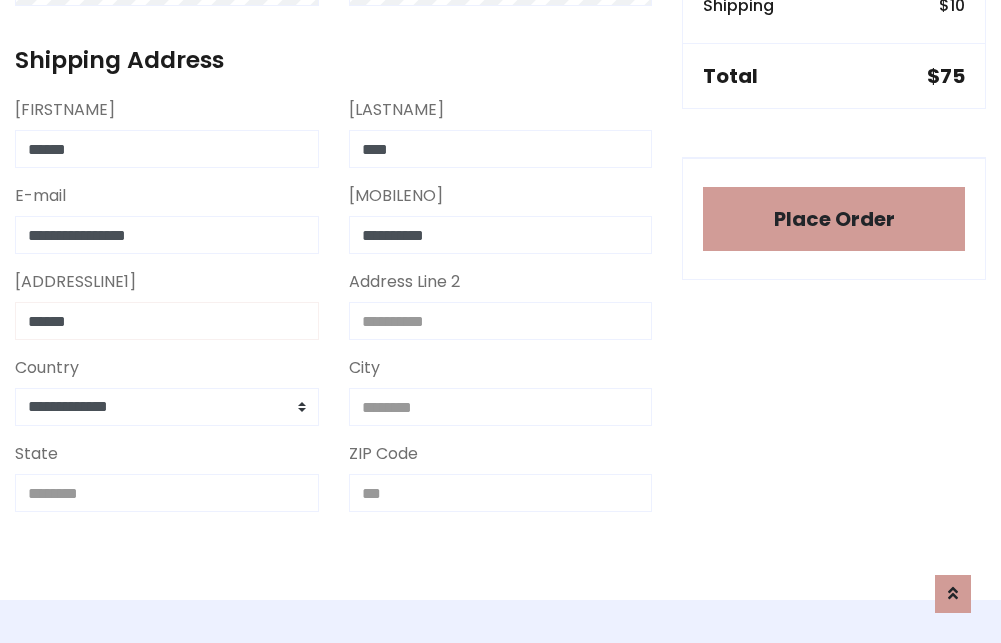 type on "******" 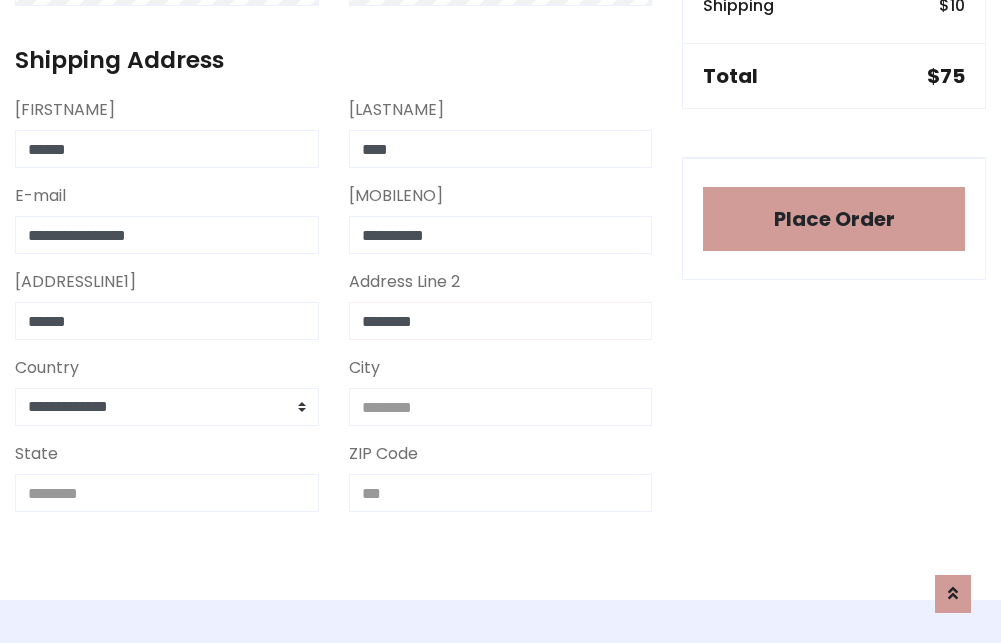 type on "********" 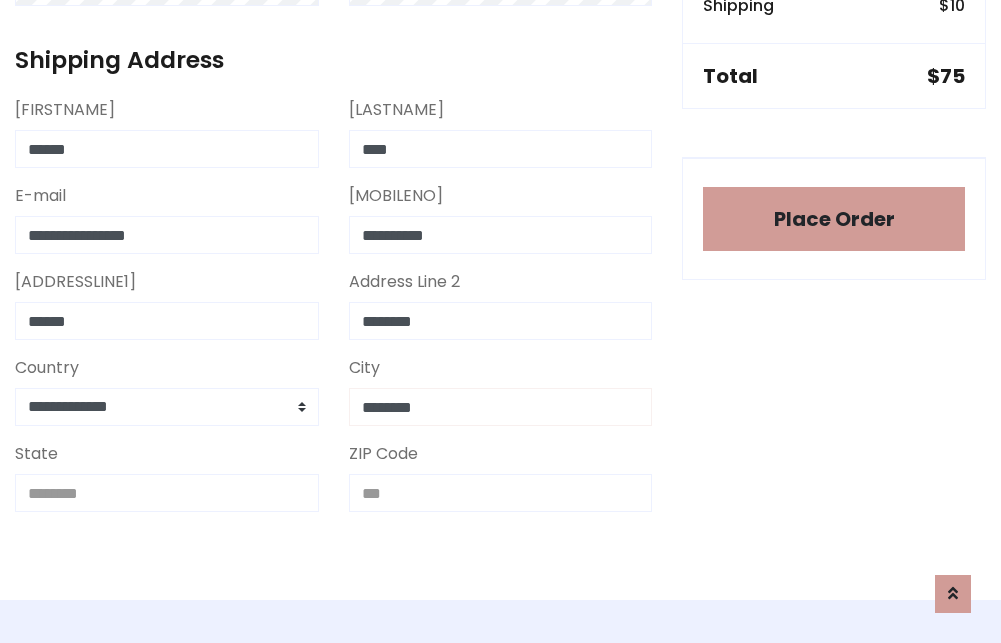 type on "********" 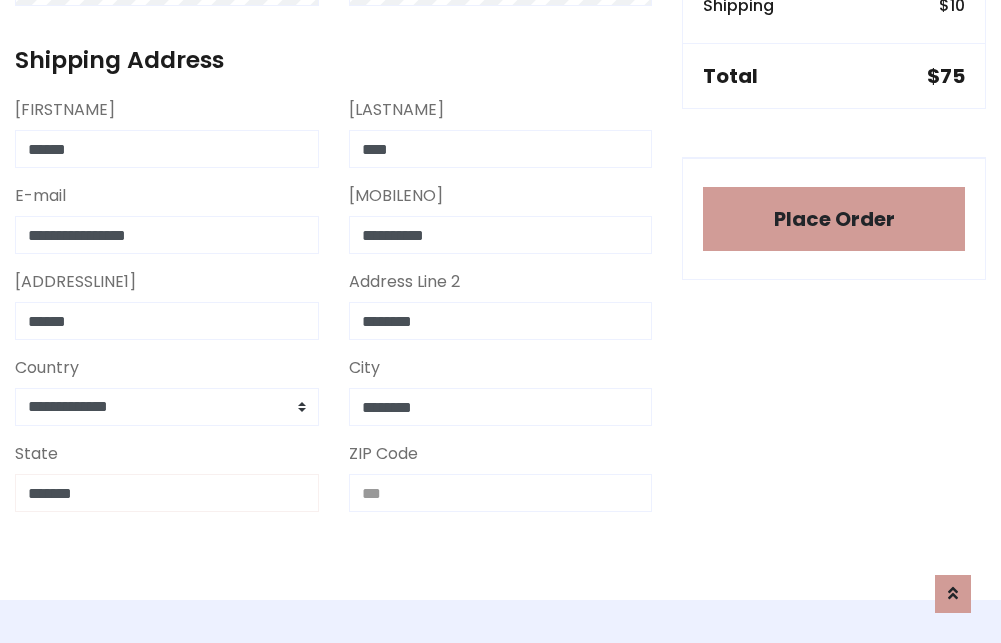 type on "*******" 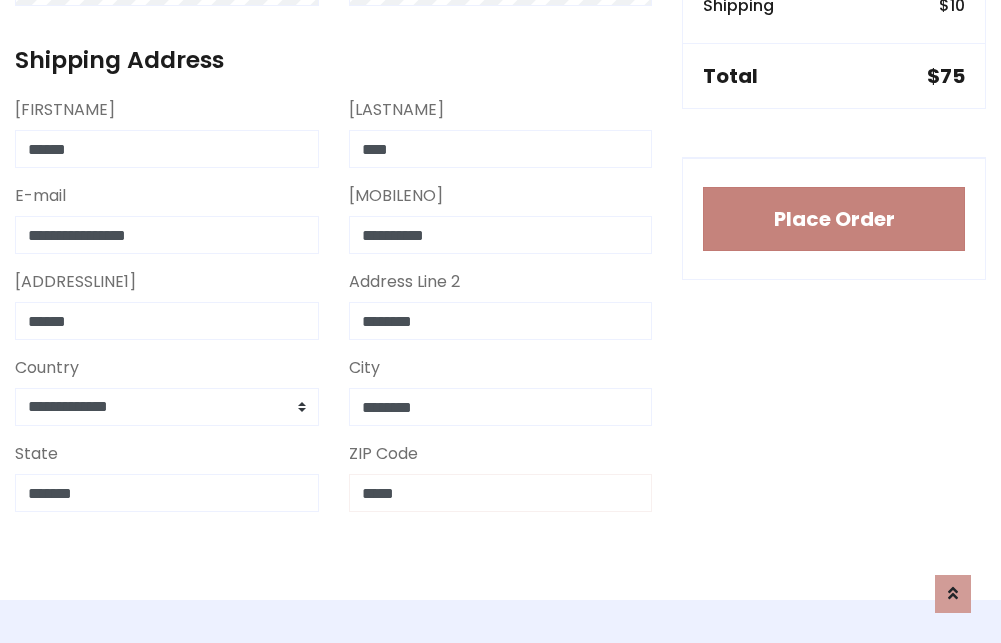 type on "*****" 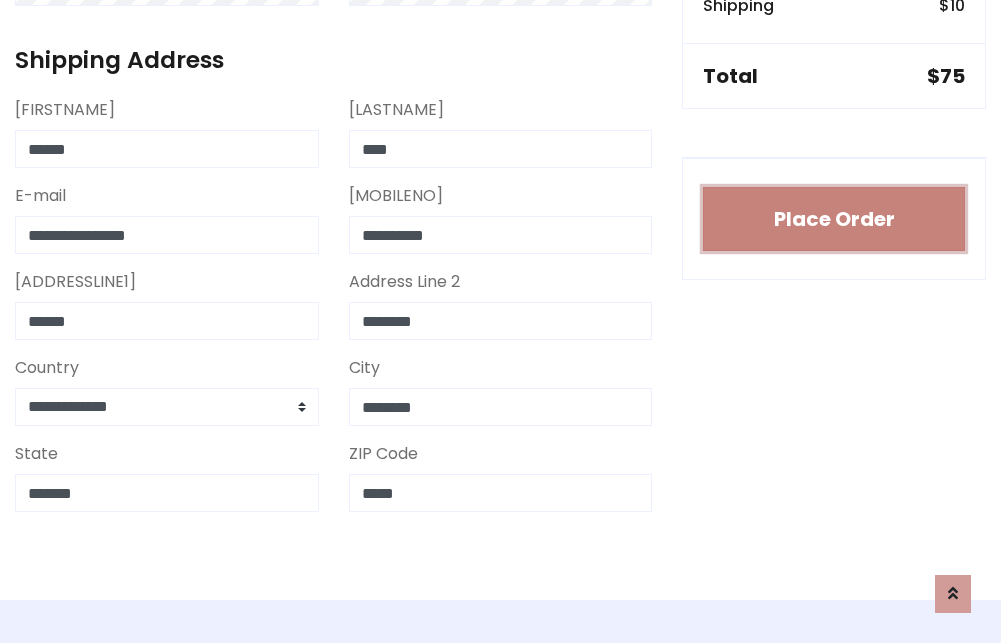 click on "Place Order" at bounding box center [834, 219] 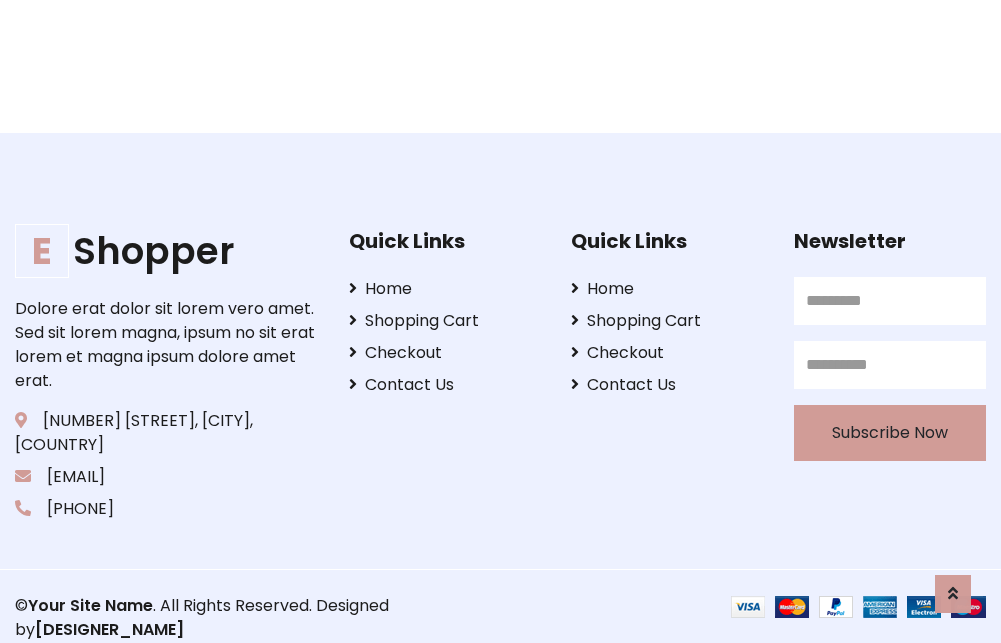 scroll, scrollTop: 0, scrollLeft: 0, axis: both 